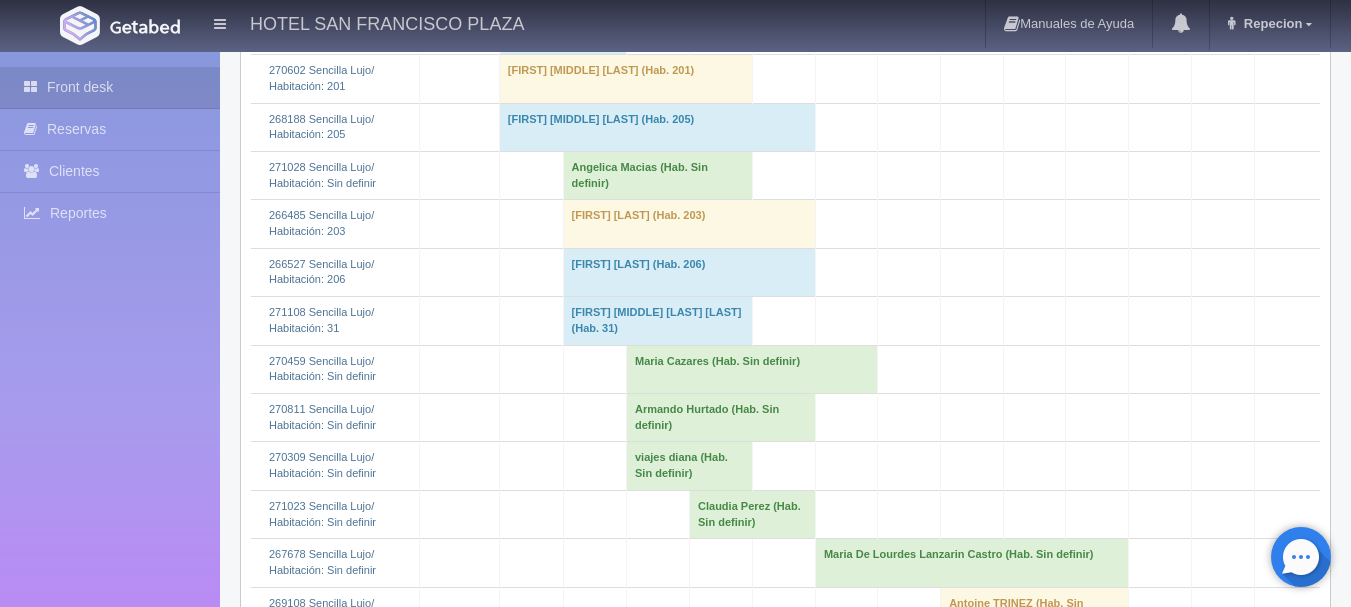 scroll, scrollTop: 2858, scrollLeft: 0, axis: vertical 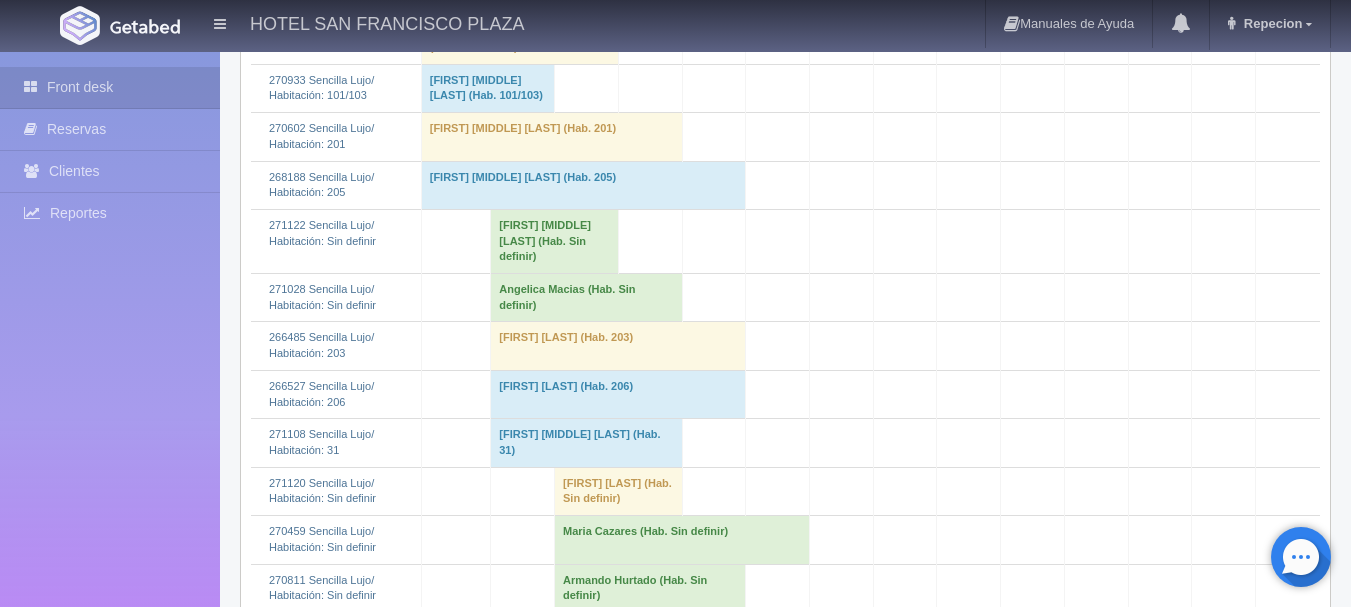 click on "Jesus Alejandro Hilario Oceguera 												(Hab. Sin definir)" at bounding box center [555, 241] 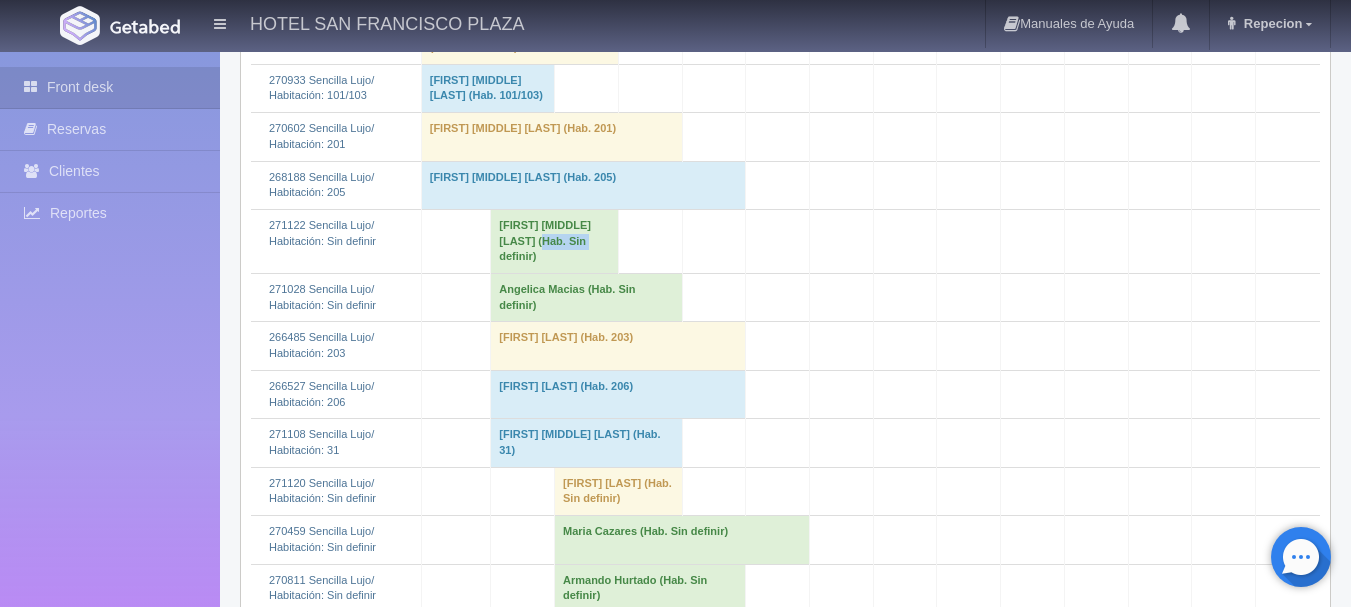 click on "Jesus Alejandro Hilario Oceguera 												(Hab. Sin definir)" at bounding box center [555, 241] 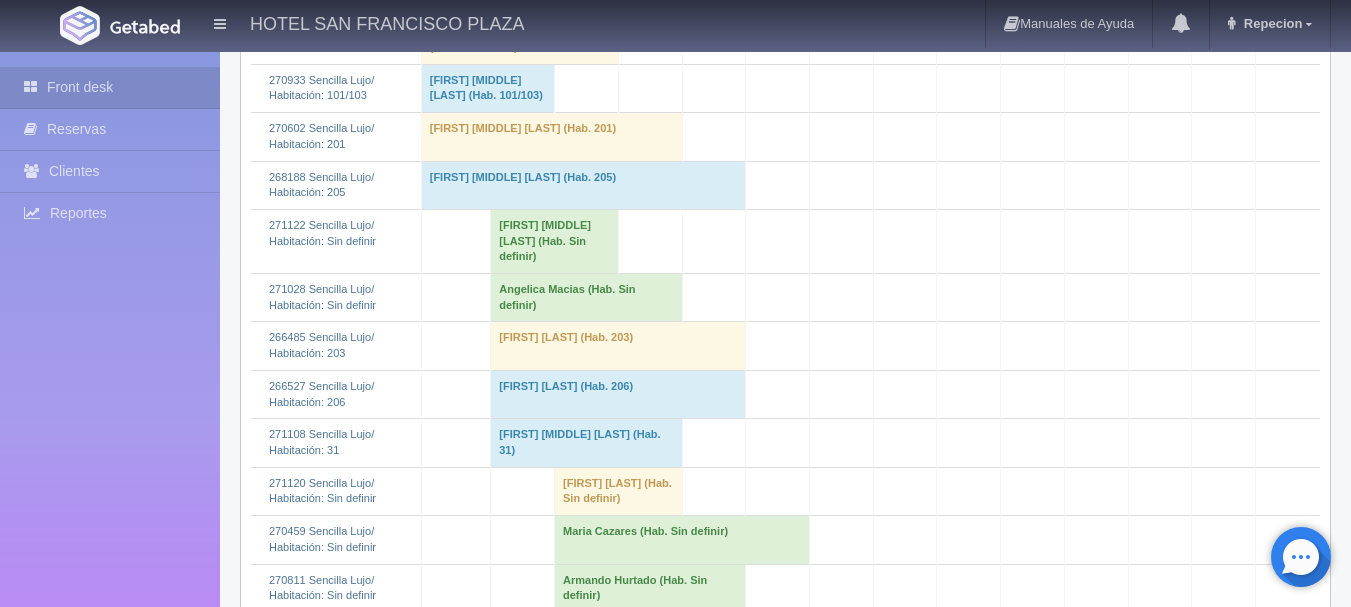 click on "Jesus Alejandro Hilario Oceguera 												(Hab. Sin definir)" at bounding box center (555, 241) 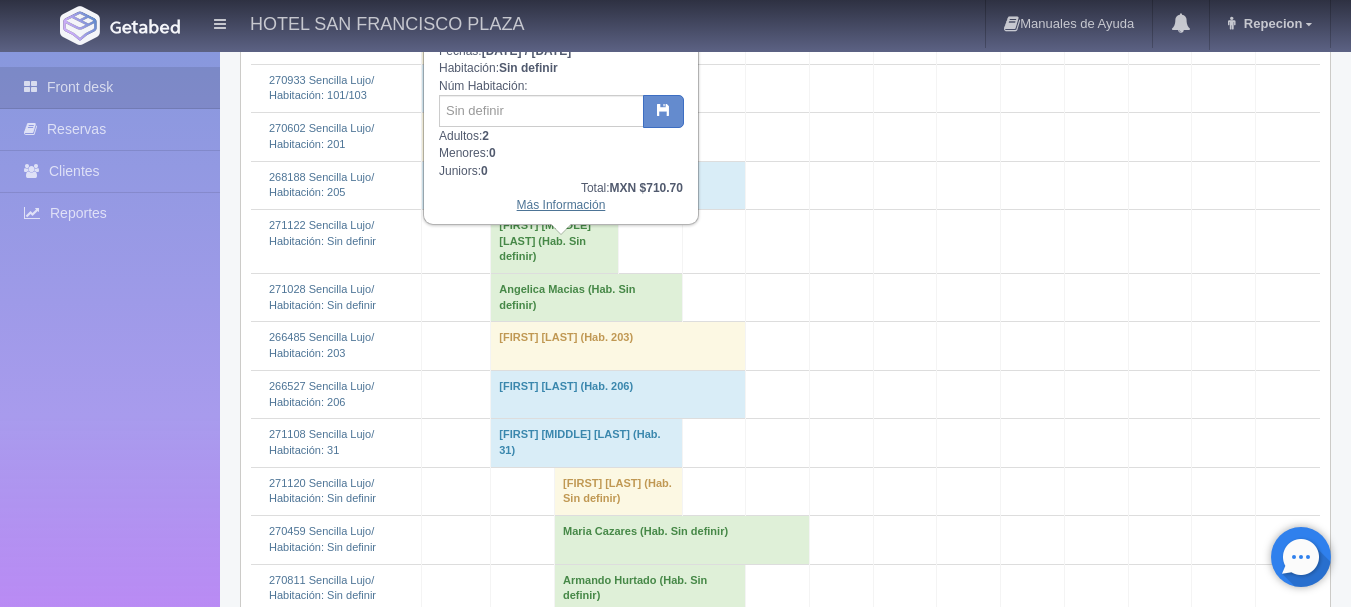 click on "Más Información" at bounding box center [561, 205] 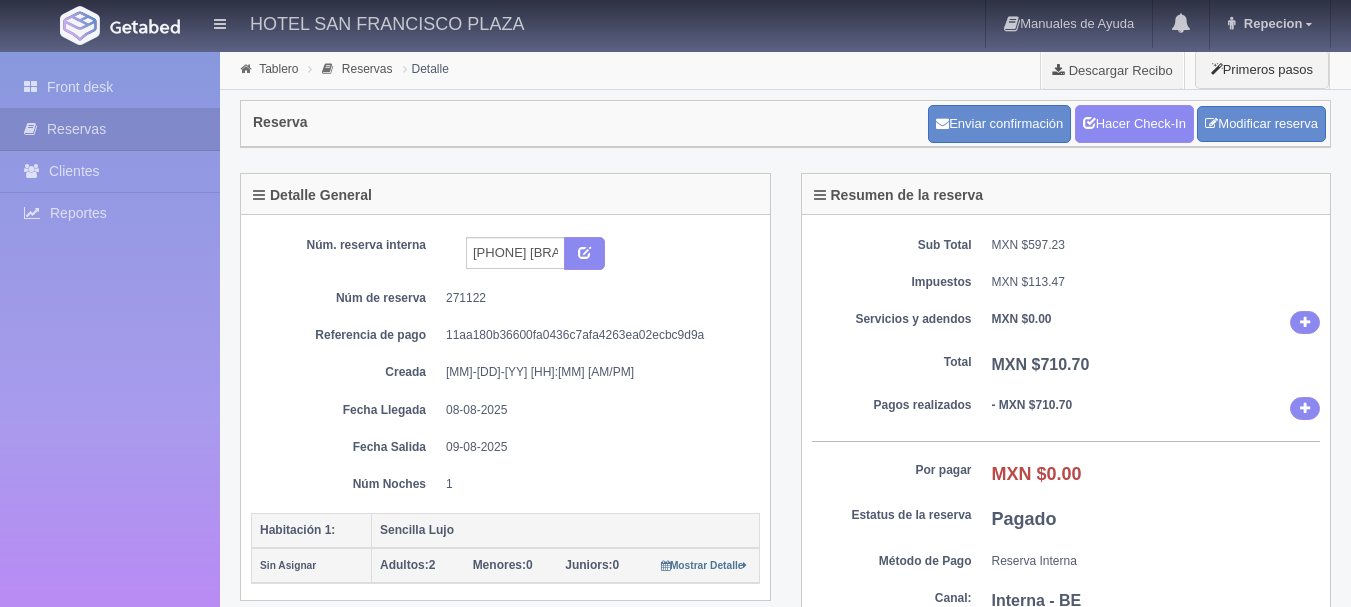 scroll, scrollTop: 0, scrollLeft: 0, axis: both 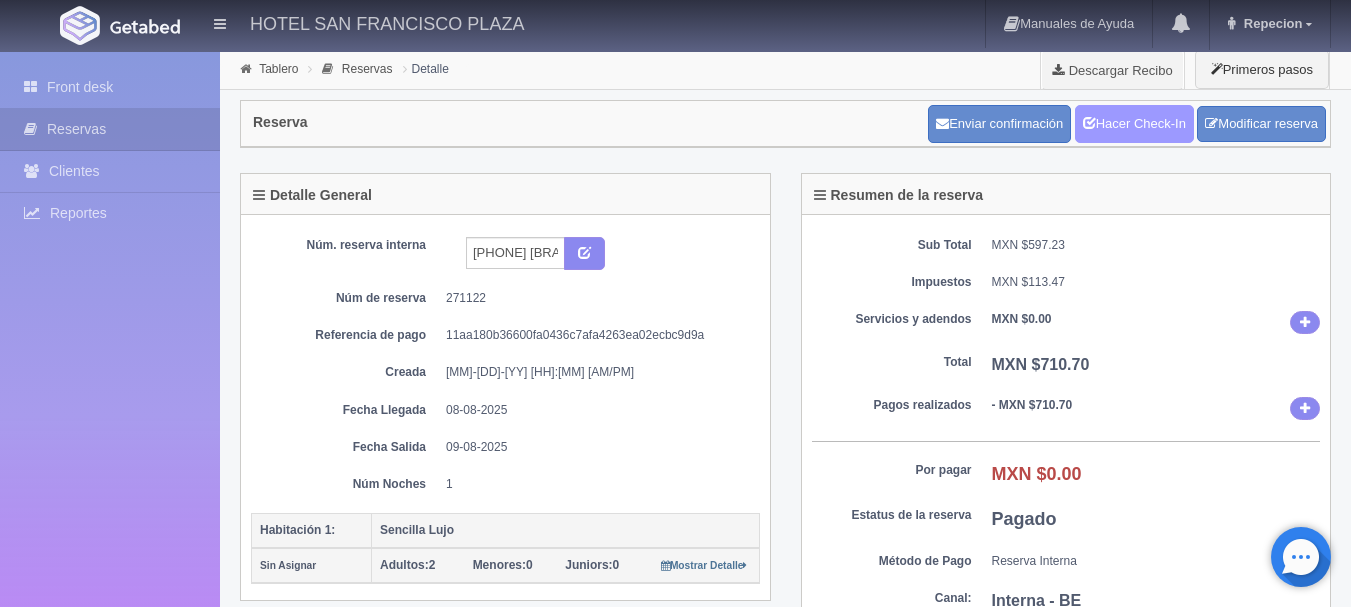 click on "Hacer Check-In" at bounding box center [1134, 124] 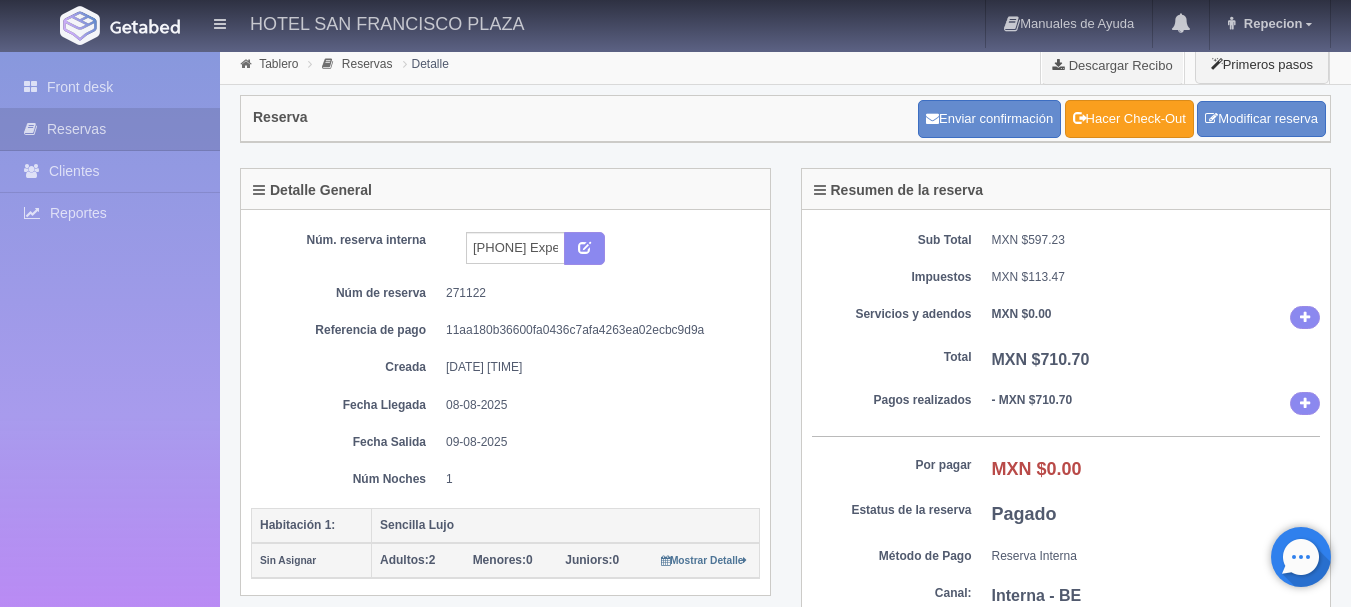 scroll, scrollTop: 0, scrollLeft: 0, axis: both 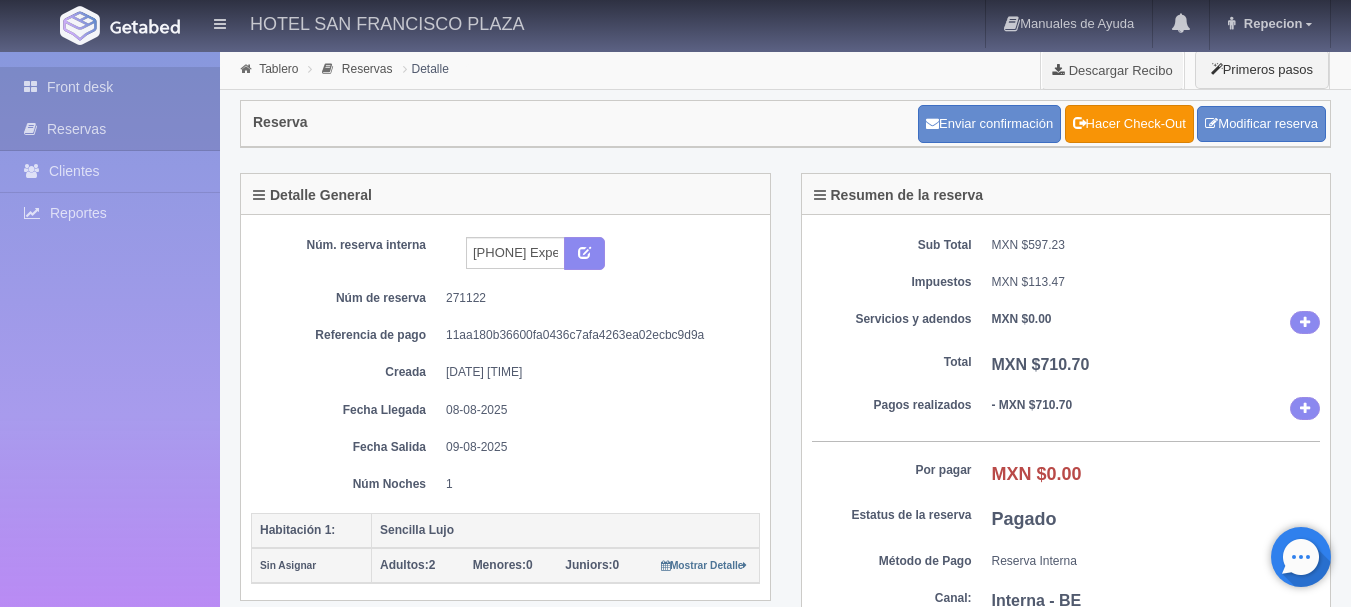 click on "Front desk" at bounding box center [110, 87] 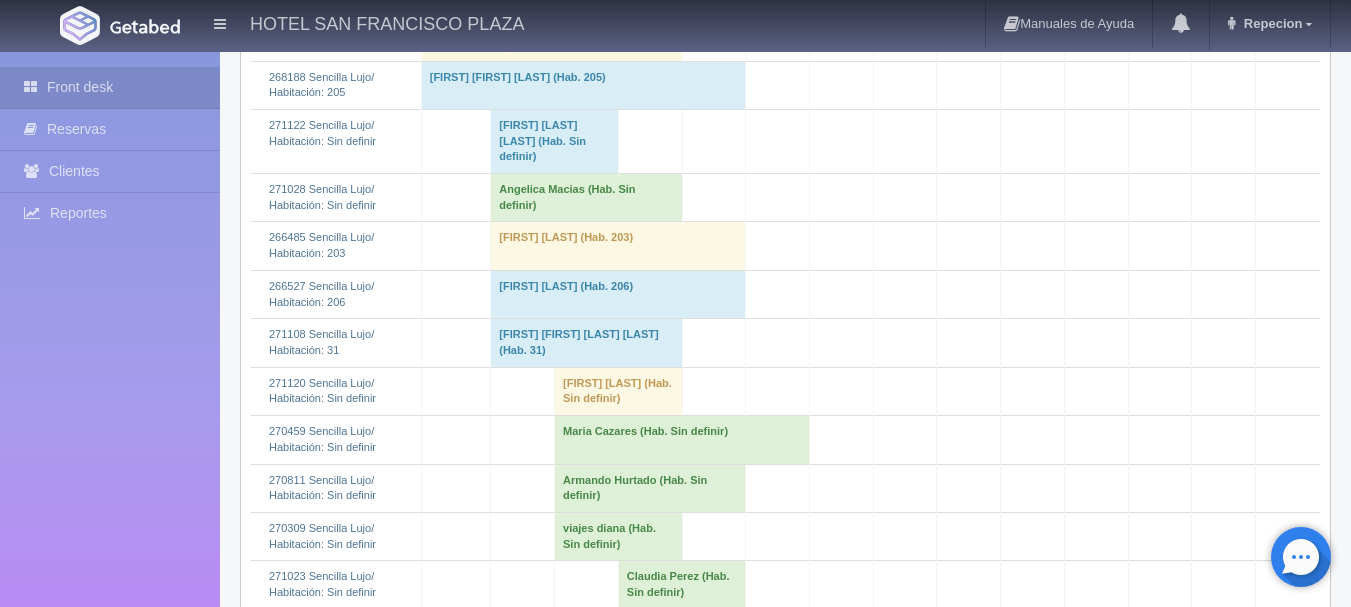 scroll, scrollTop: 2100, scrollLeft: 0, axis: vertical 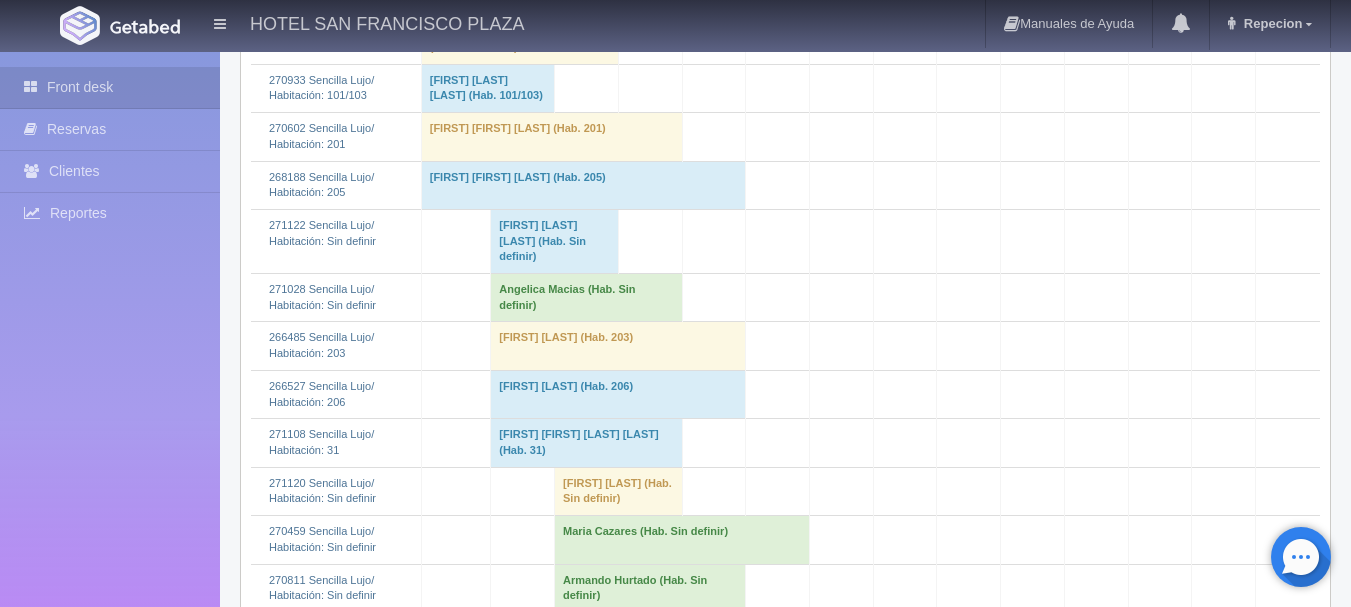 click on "Jesus Alejandro Hilario Oceguera 												(Hab. Sin definir)" at bounding box center (555, 241) 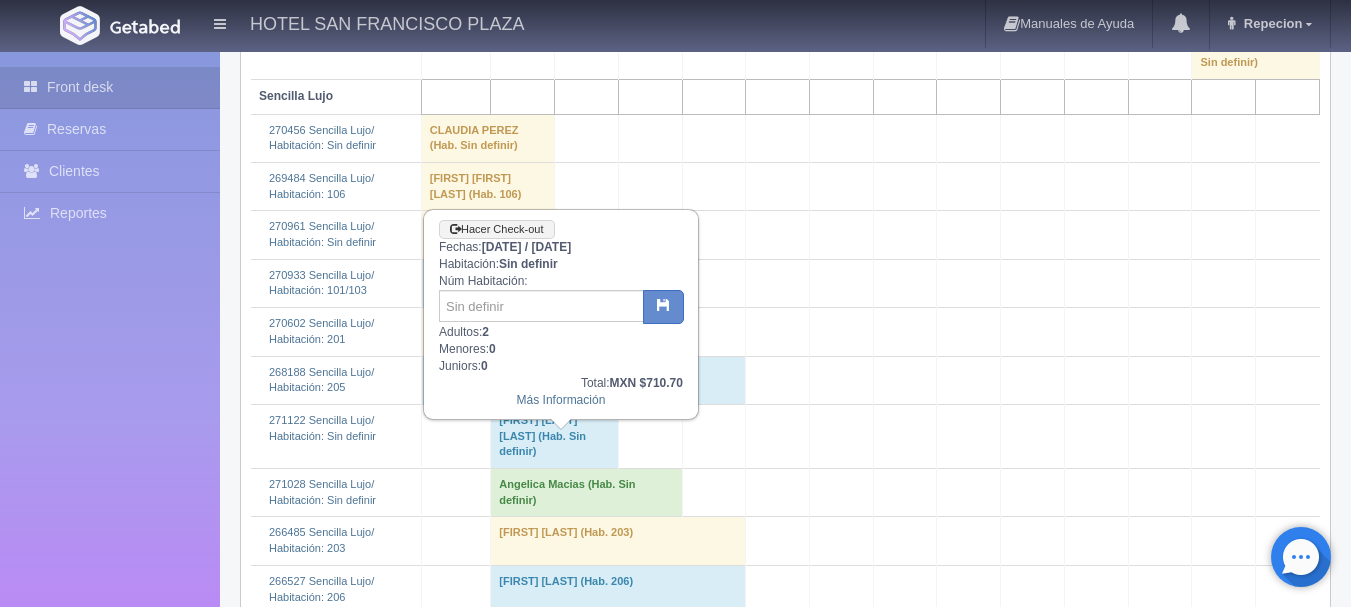 scroll, scrollTop: 1900, scrollLeft: 0, axis: vertical 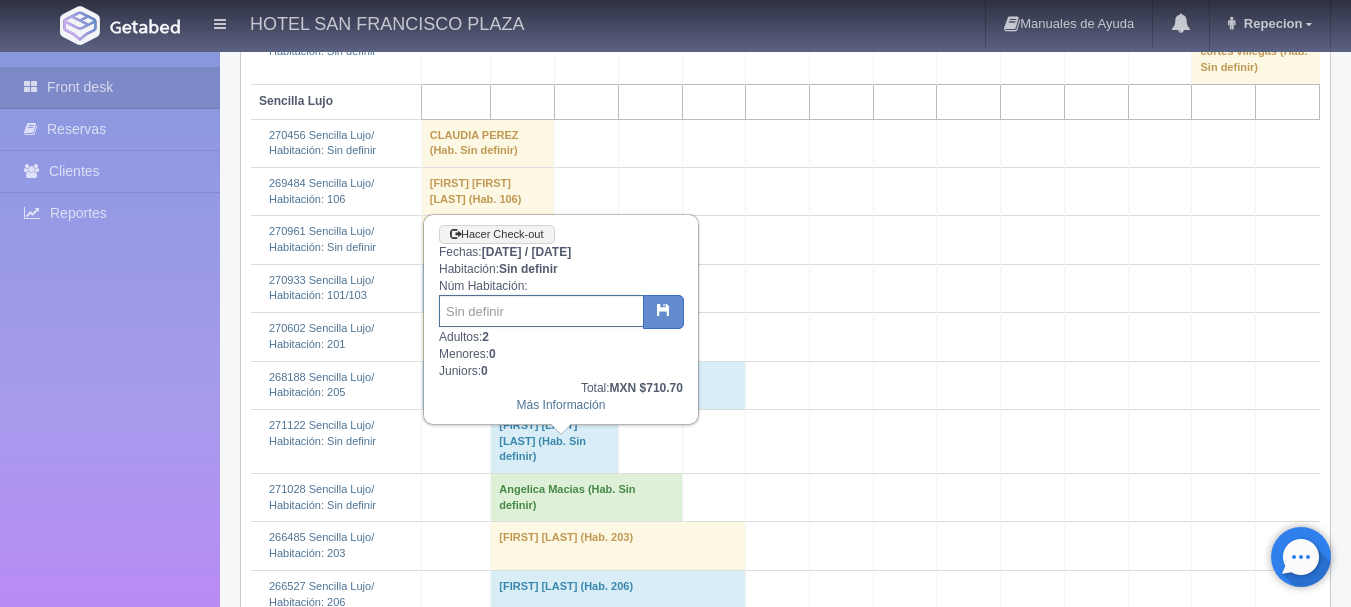 click at bounding box center [541, 311] 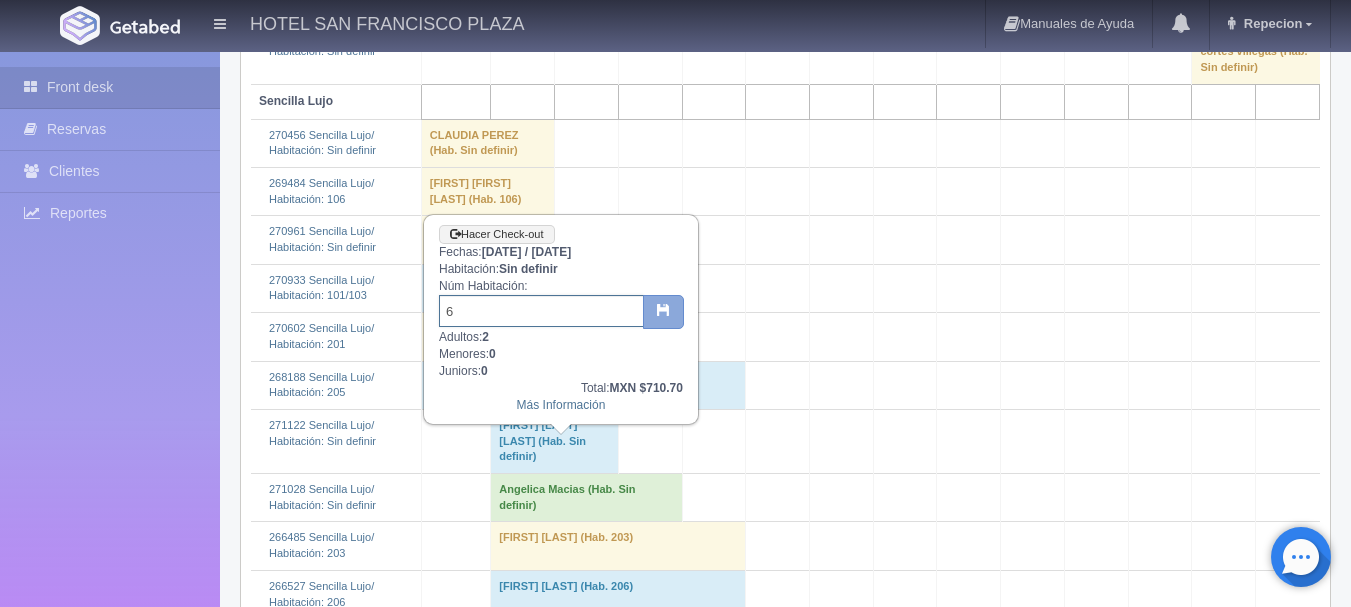 type on "6" 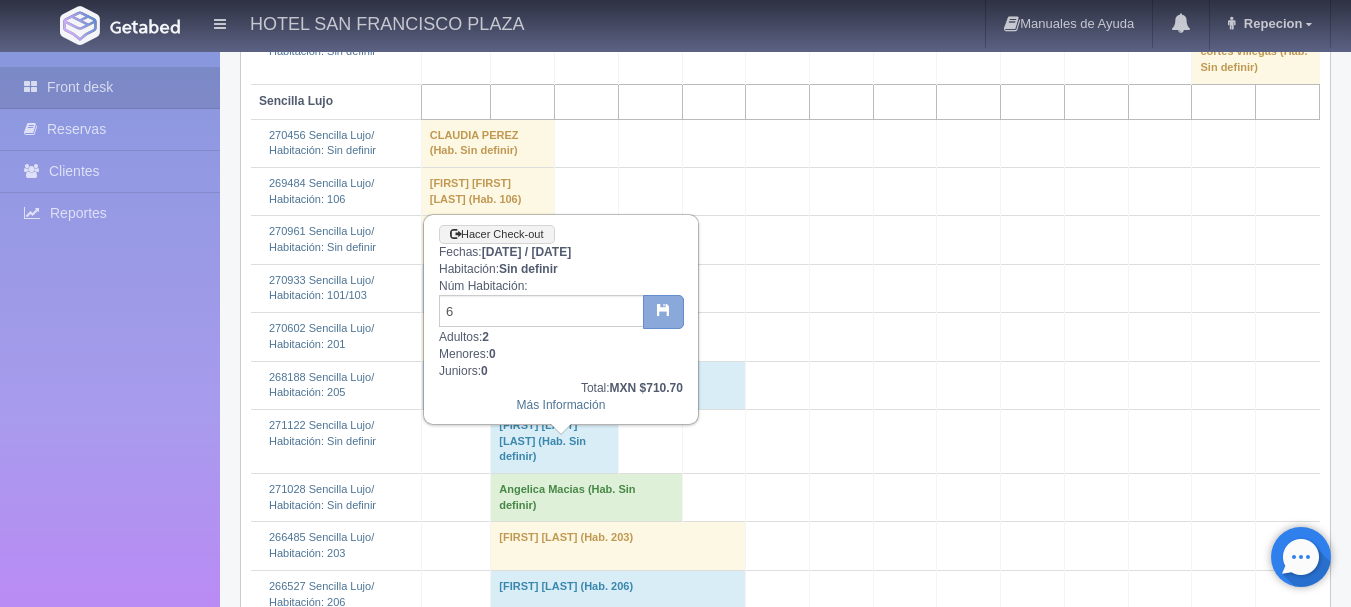 click at bounding box center [663, 312] 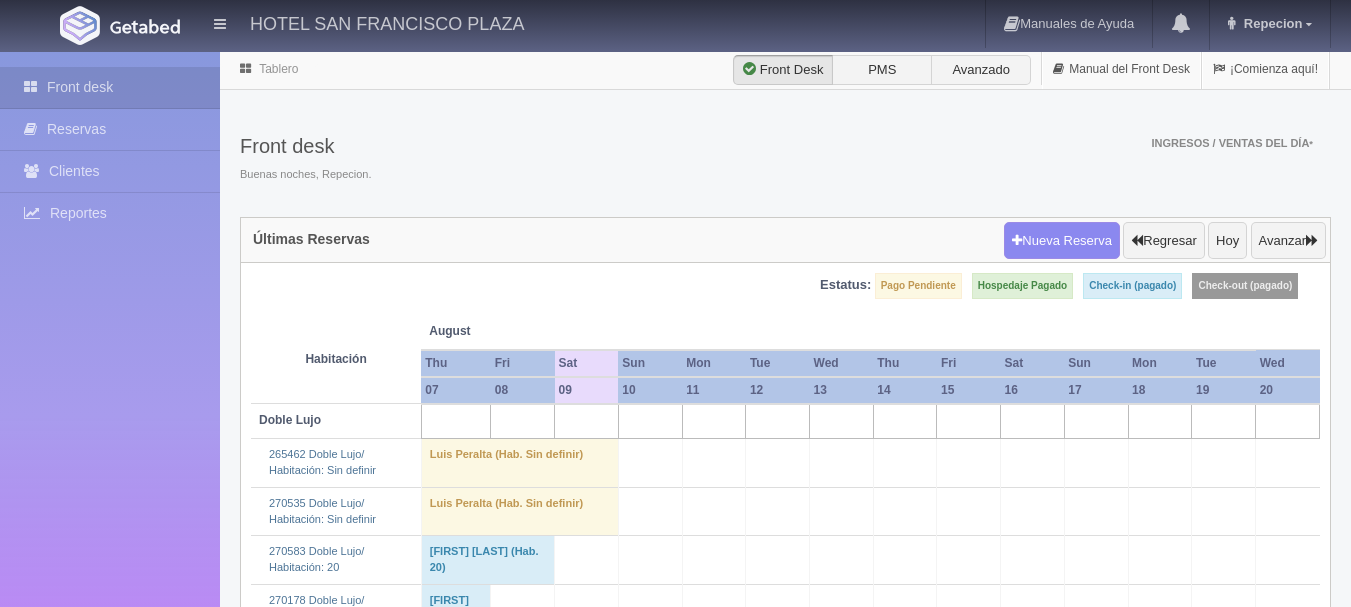scroll, scrollTop: 0, scrollLeft: 0, axis: both 